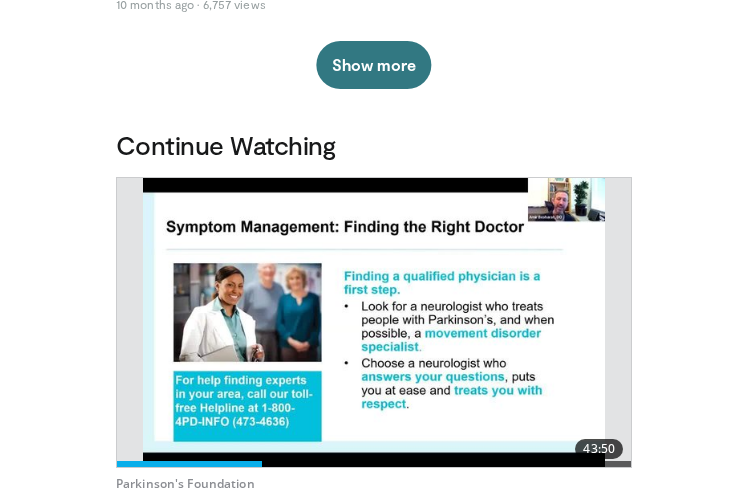 scroll, scrollTop: 505, scrollLeft: 0, axis: vertical 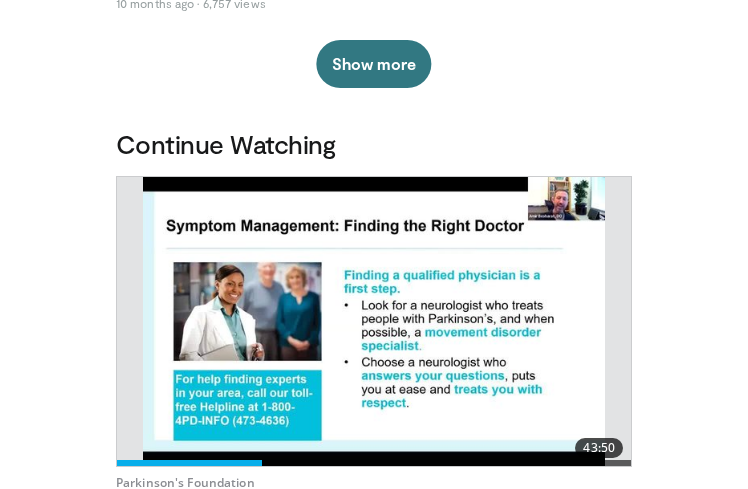 click on "Specialties
Adult & Family Medicine
Allergy, Asthma, Immunology
Anesthesiology
Cardiology
Dental
Dermatology
Endocrinology
Gastroenterology & Hepatology
General Surgery
Hematology & Oncology
Infectious Disease
Nephrology
Neurology
Neurosurgery
Obstetrics & Gynecology
Ophthalmology
Oral Maxillofacial
Orthopaedics
Otolaryngology
Pediatrics
Plastic Surgery
Podiatry
Psychiatry
Pulmonology
Radiation Oncology
Radiology
Rheumatology
Urology" at bounding box center [374, 2960] 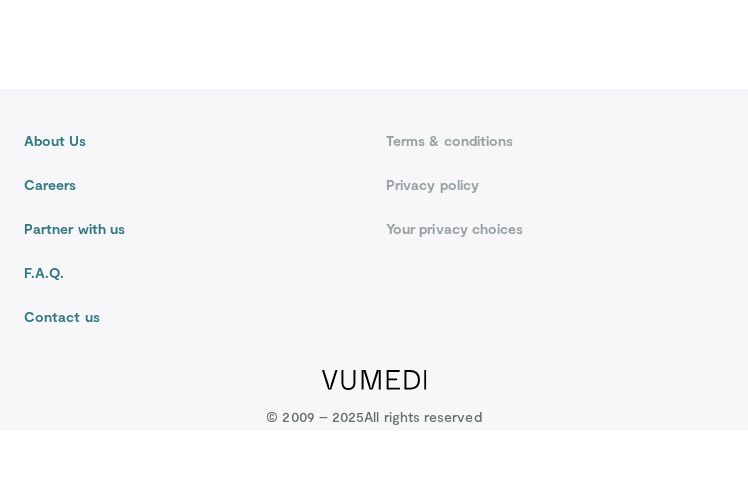 scroll, scrollTop: 11594, scrollLeft: 0, axis: vertical 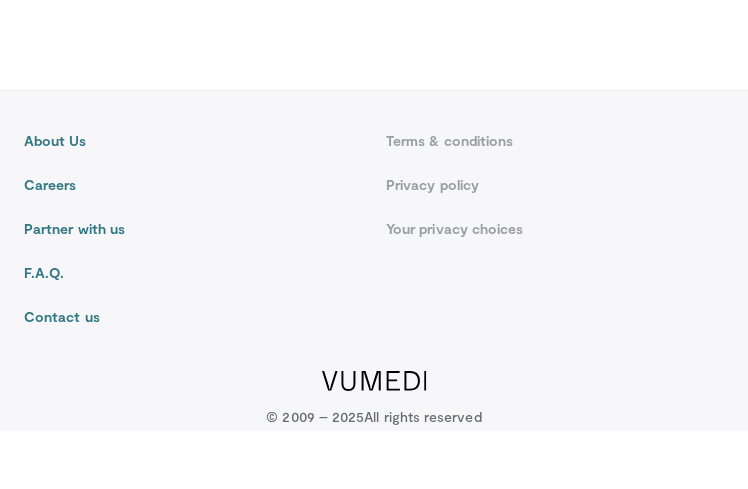 drag, startPoint x: 512, startPoint y: 424, endPoint x: 190, endPoint y: 467, distance: 324.85843 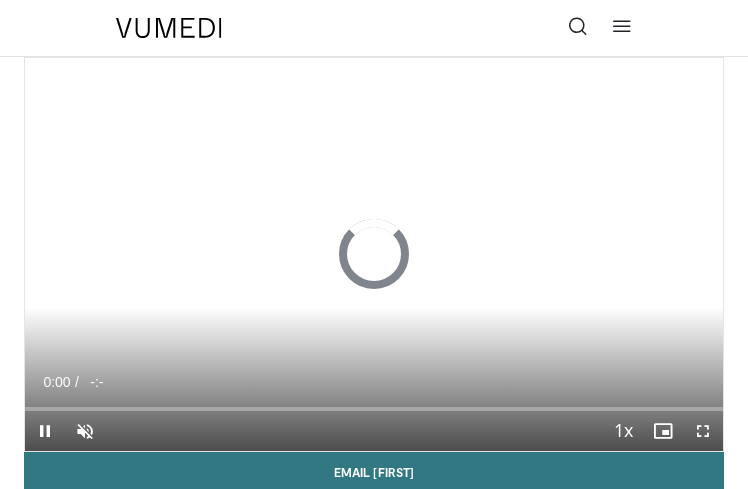 scroll, scrollTop: 0, scrollLeft: 0, axis: both 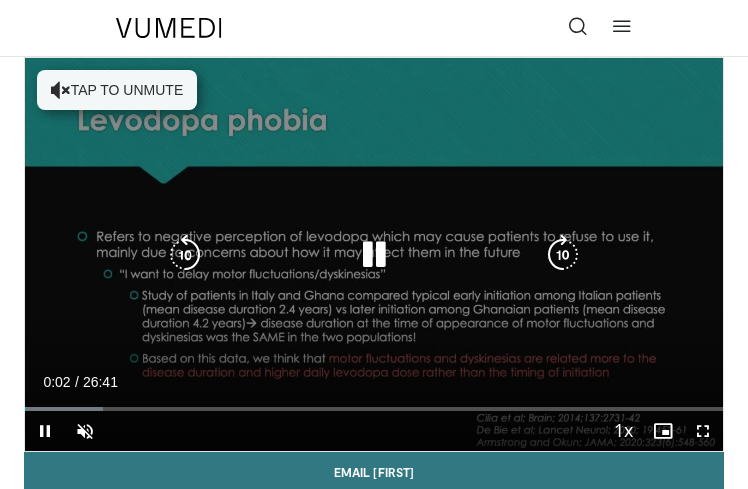click on "Tap to unmute" at bounding box center [117, 90] 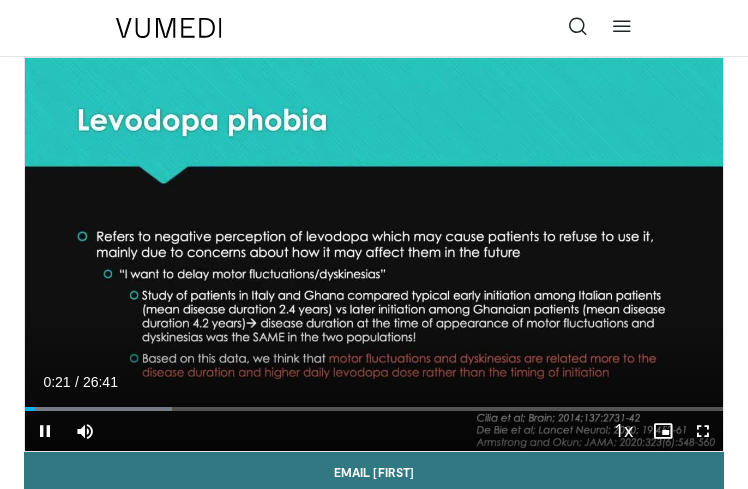 click at bounding box center [45, 431] 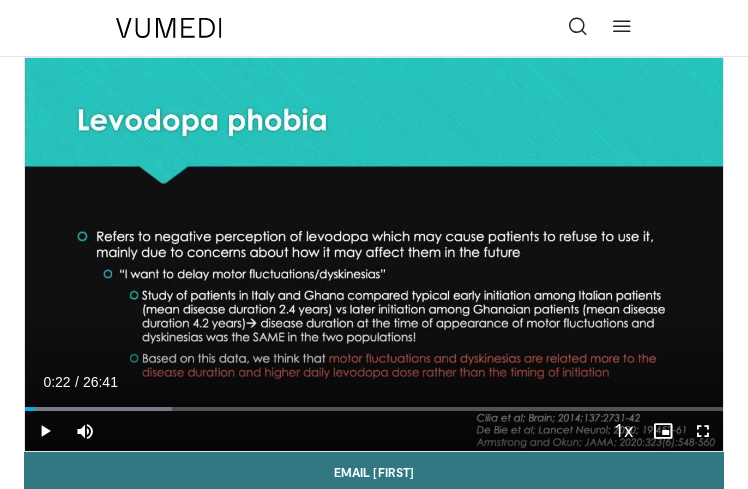 click at bounding box center (45, 431) 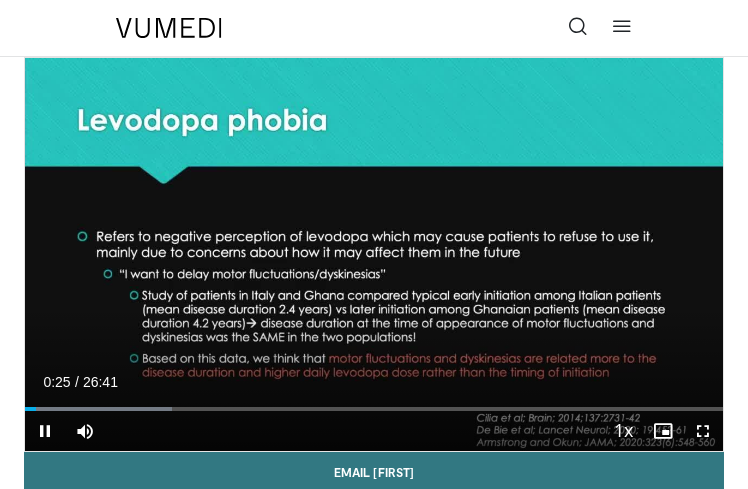 click at bounding box center [703, 431] 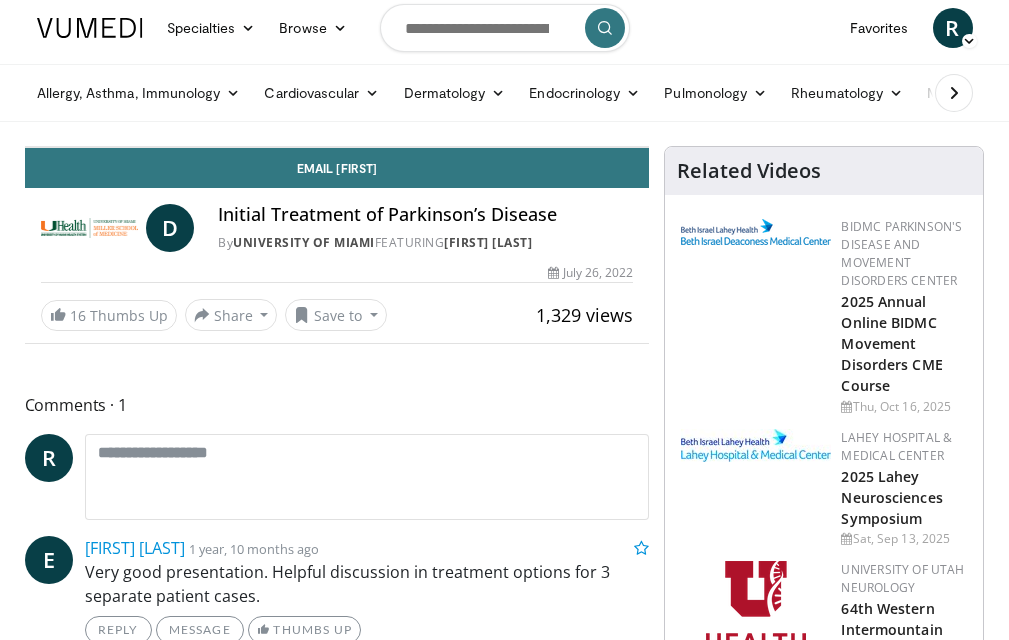 scroll, scrollTop: 7, scrollLeft: 0, axis: vertical 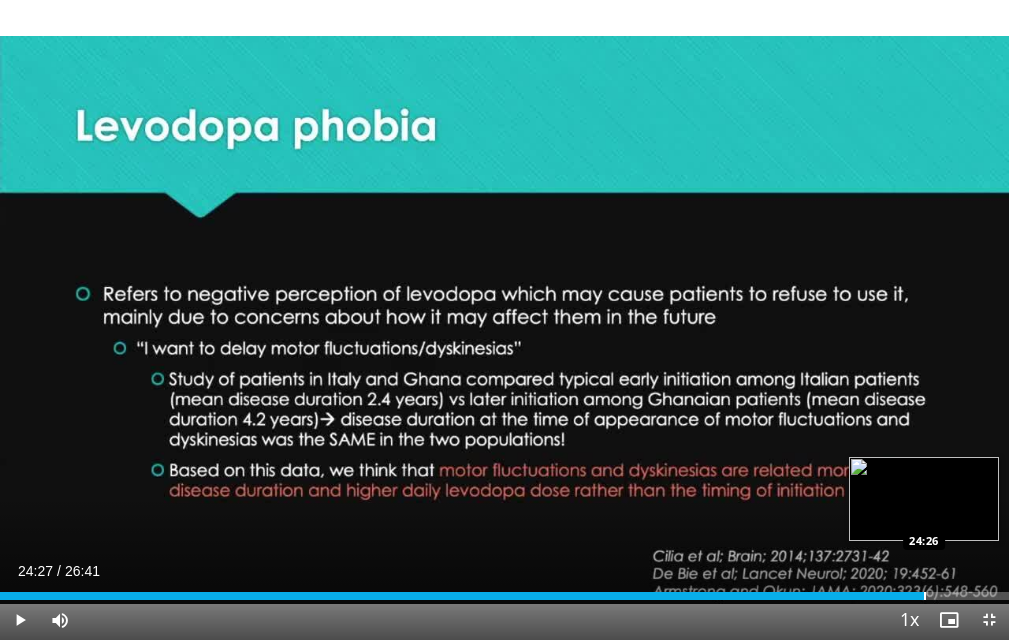 drag, startPoint x: 873, startPoint y: 594, endPoint x: 924, endPoint y: 598, distance: 51.156624 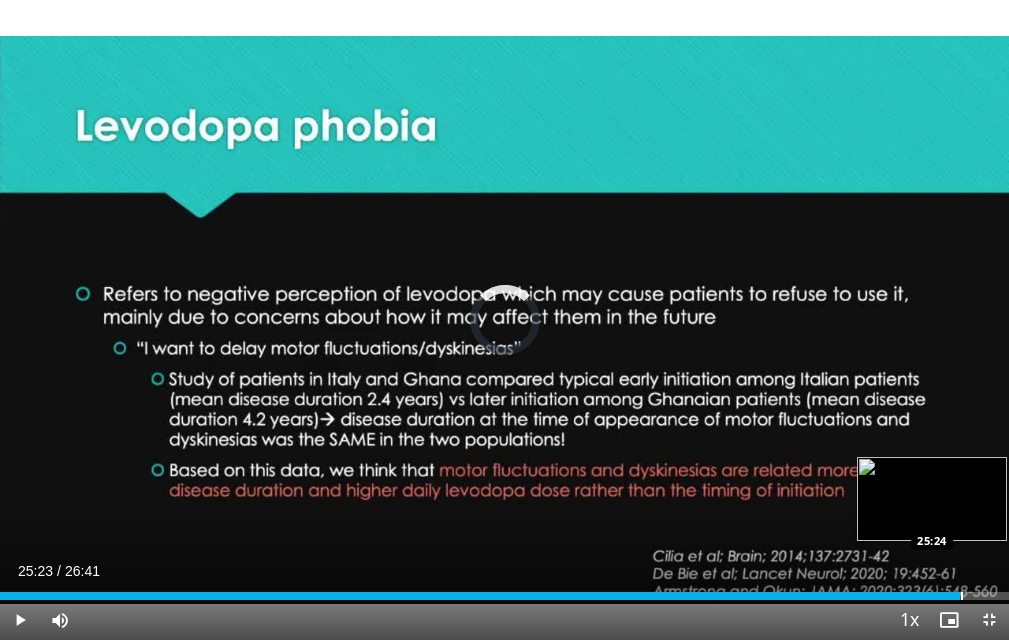 drag, startPoint x: 930, startPoint y: 597, endPoint x: 961, endPoint y: 599, distance: 31.06445 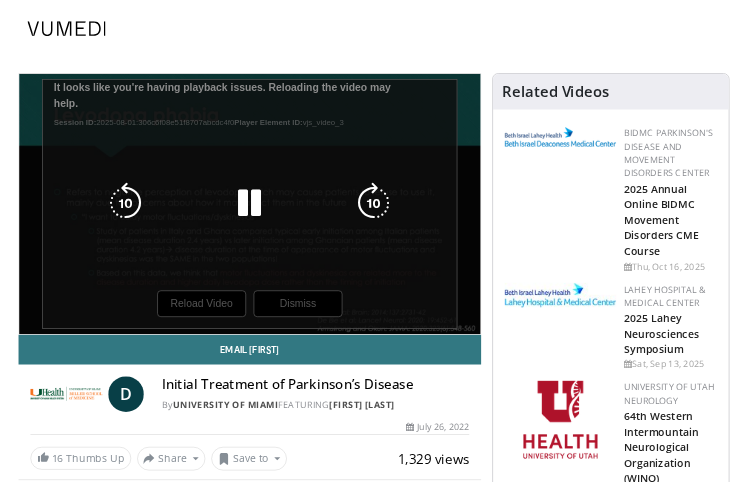 scroll, scrollTop: 0, scrollLeft: 0, axis: both 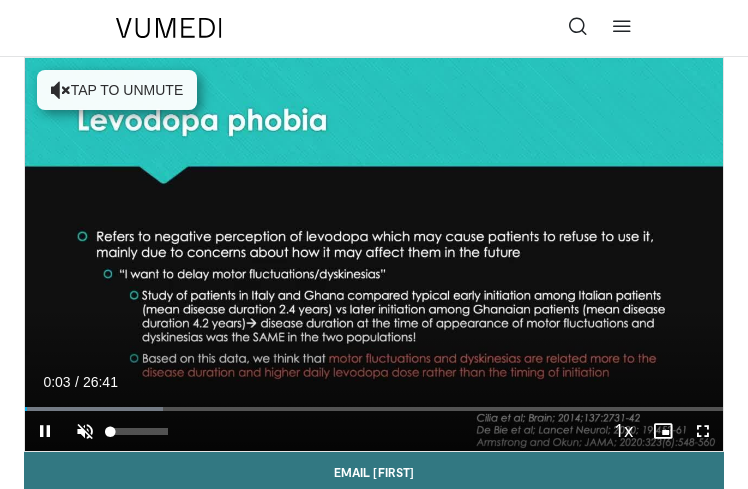 click at bounding box center [85, 431] 